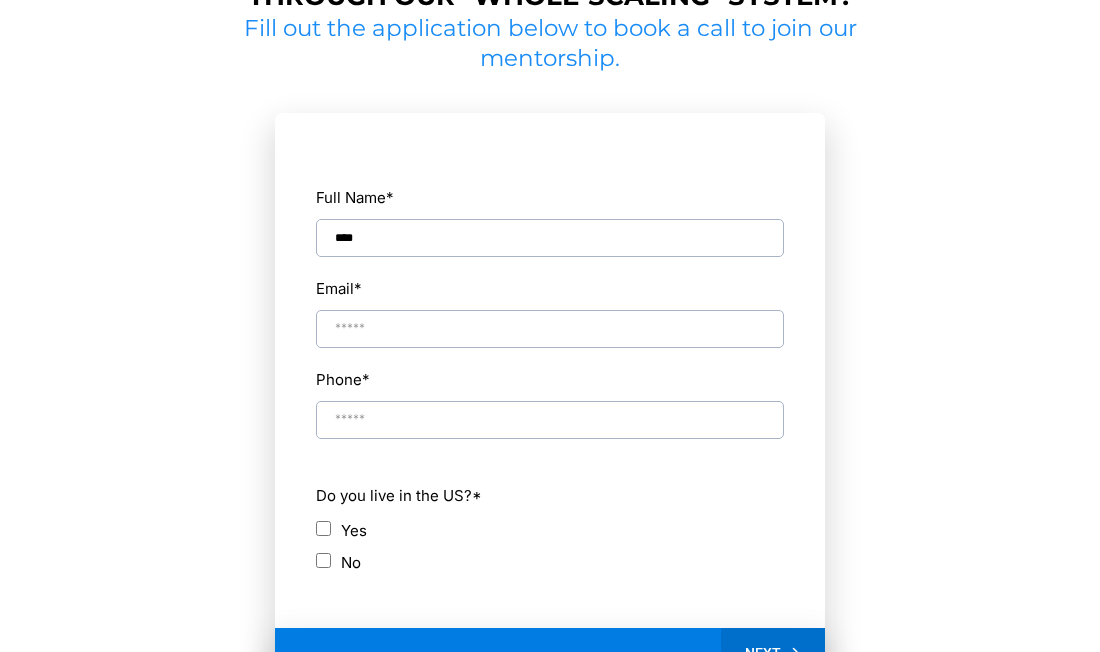 scroll, scrollTop: 983, scrollLeft: 0, axis: vertical 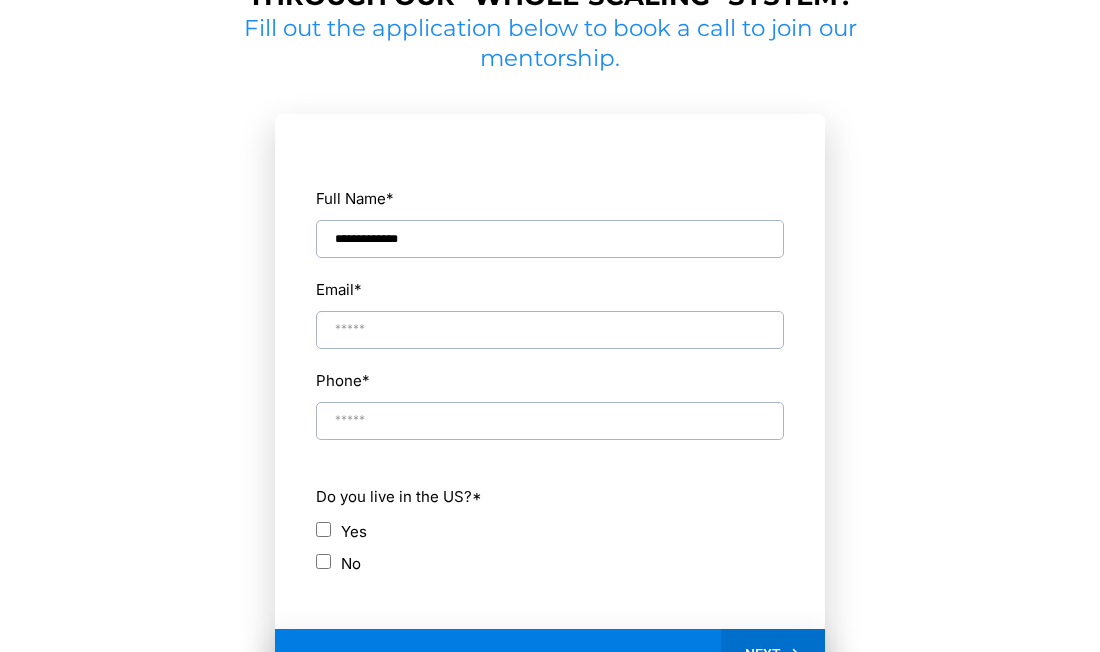 type on "**********" 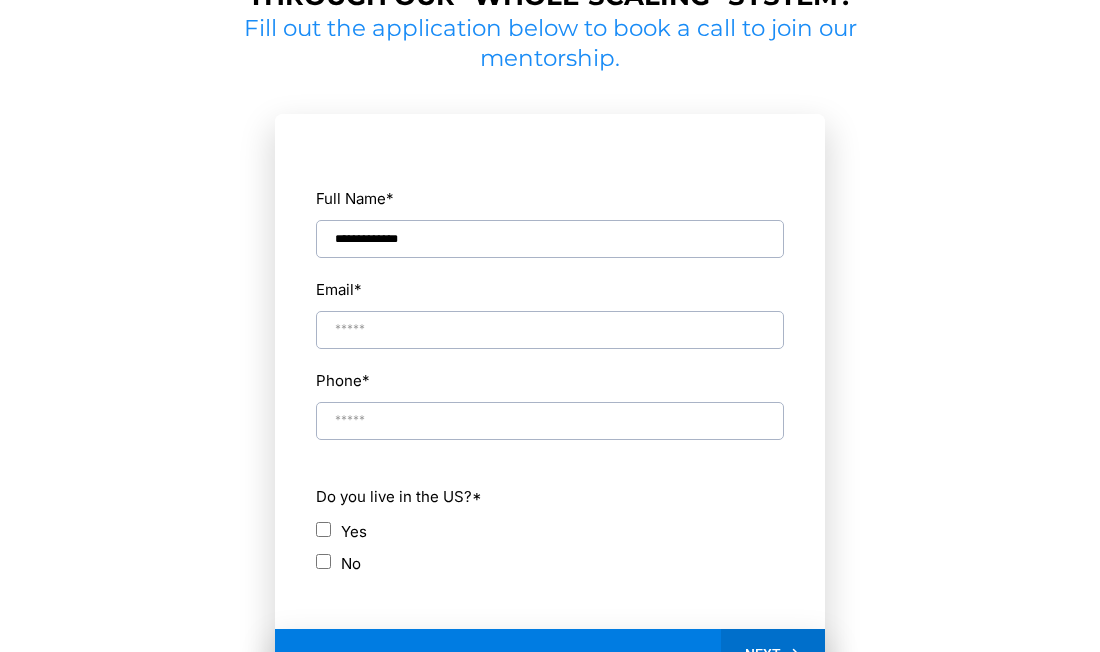 type on "**********" 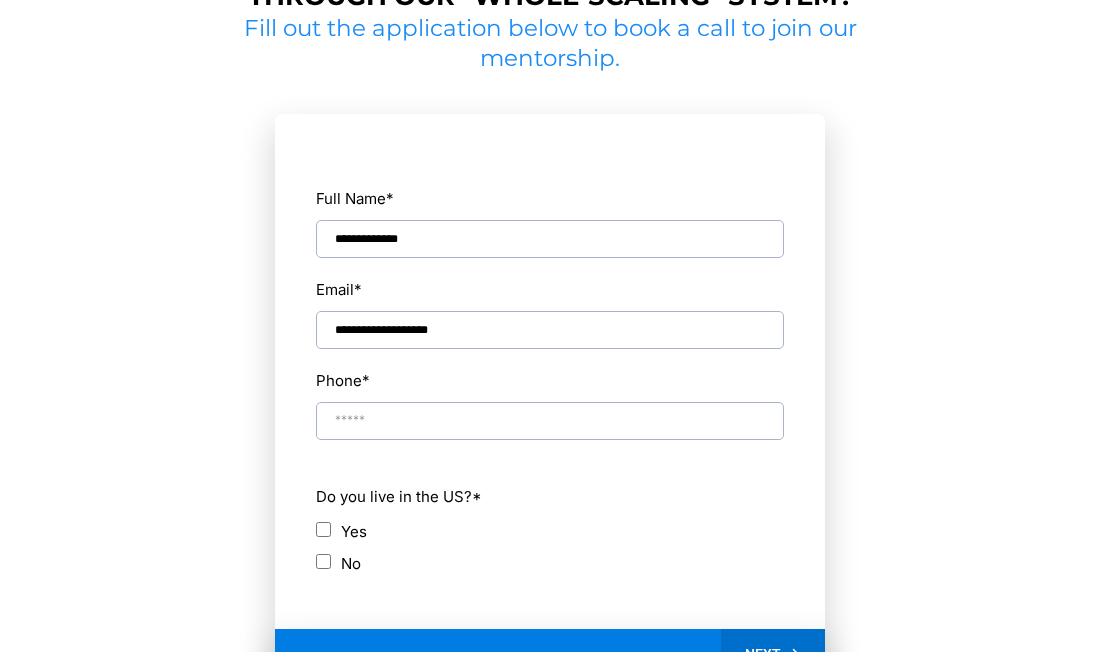 click at bounding box center (550, 421) 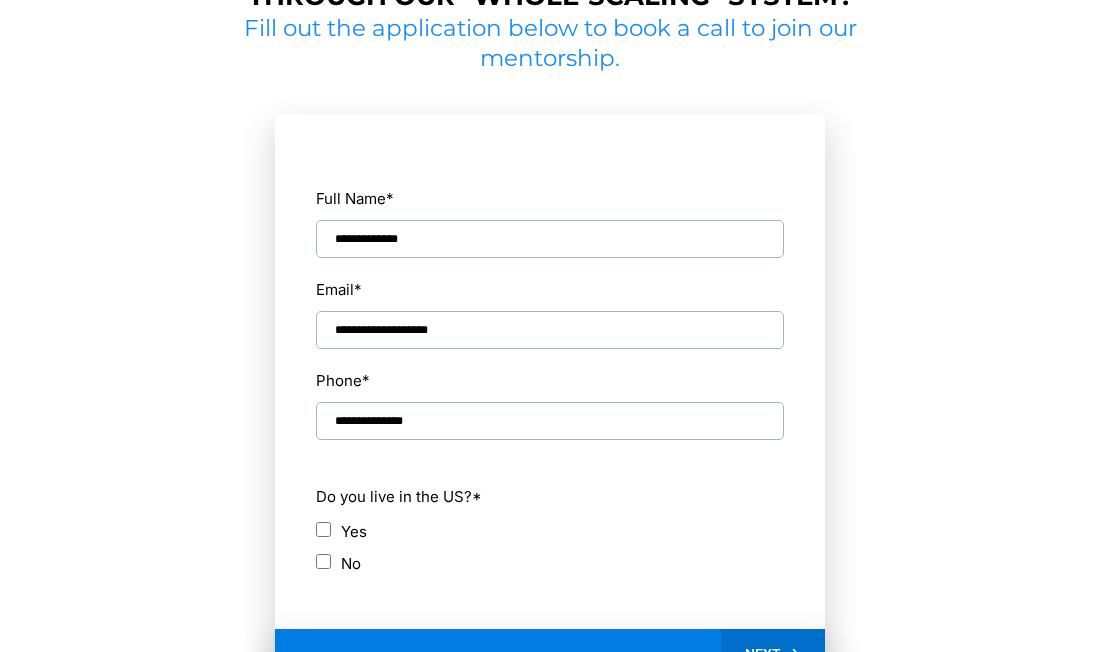 type on "**********" 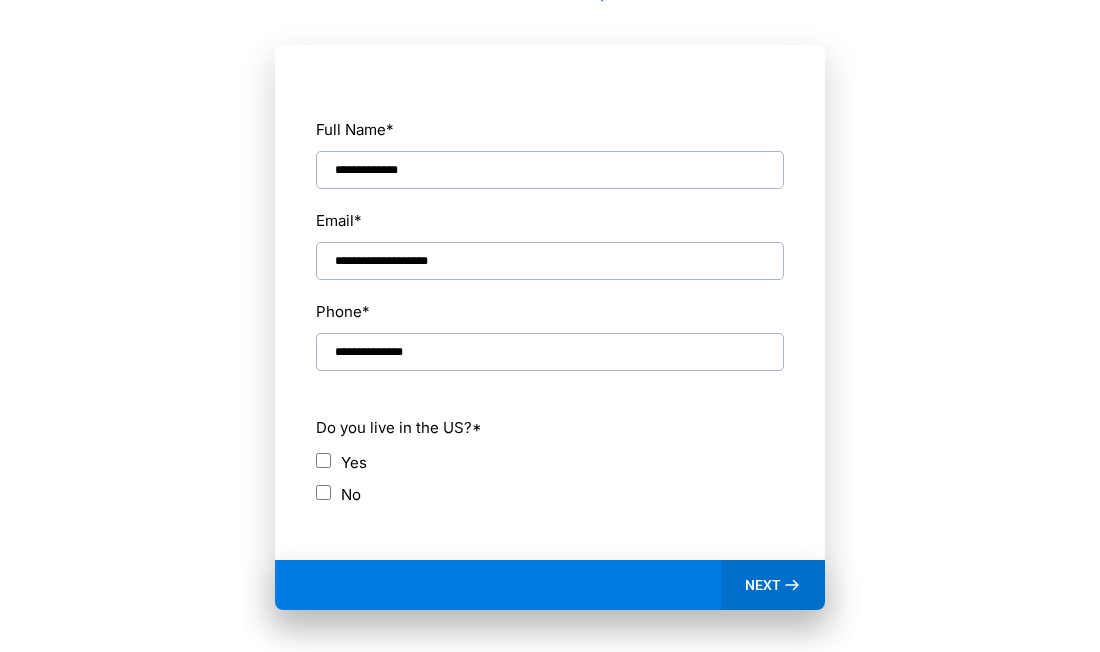 scroll, scrollTop: 1066, scrollLeft: 0, axis: vertical 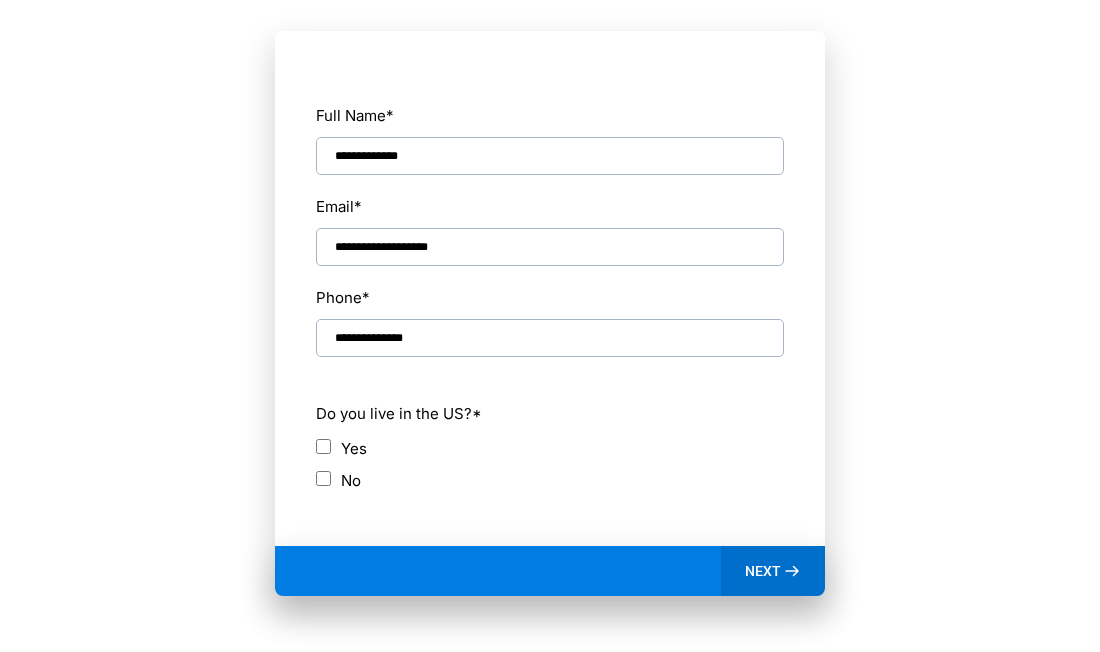 click 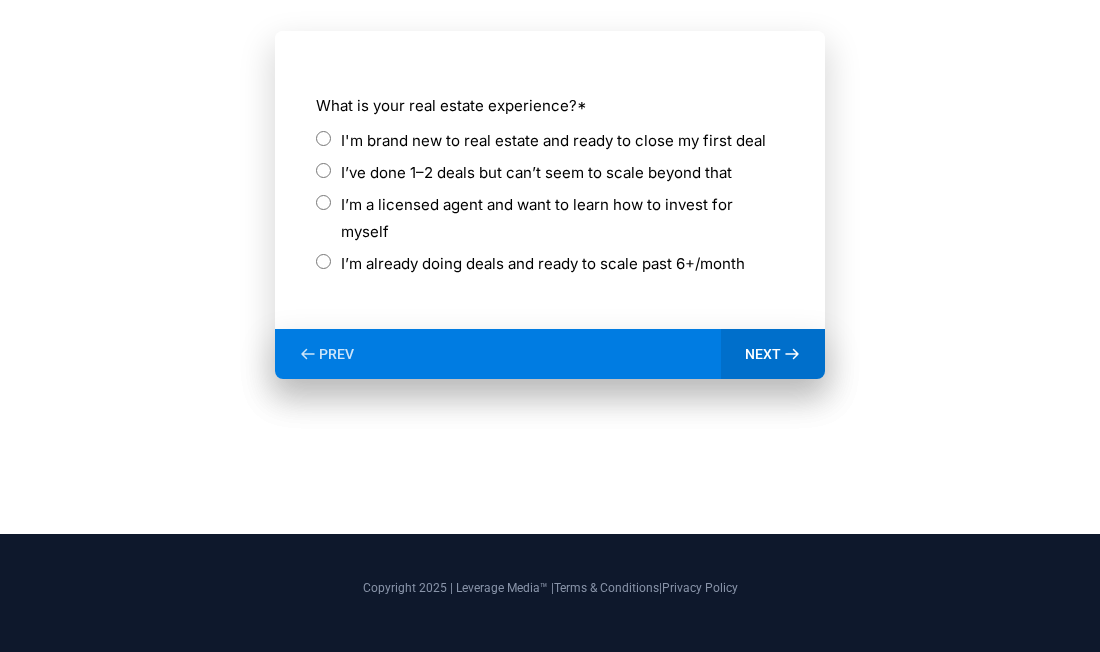 scroll, scrollTop: 1049, scrollLeft: 0, axis: vertical 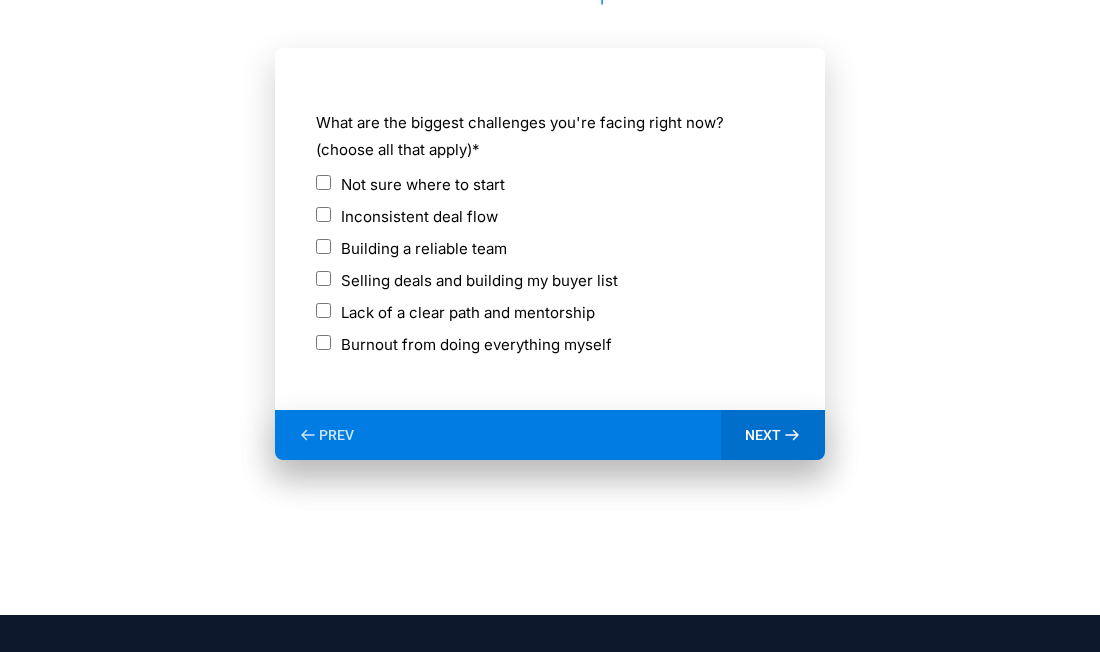 click on "NEXT" at bounding box center [773, 435] 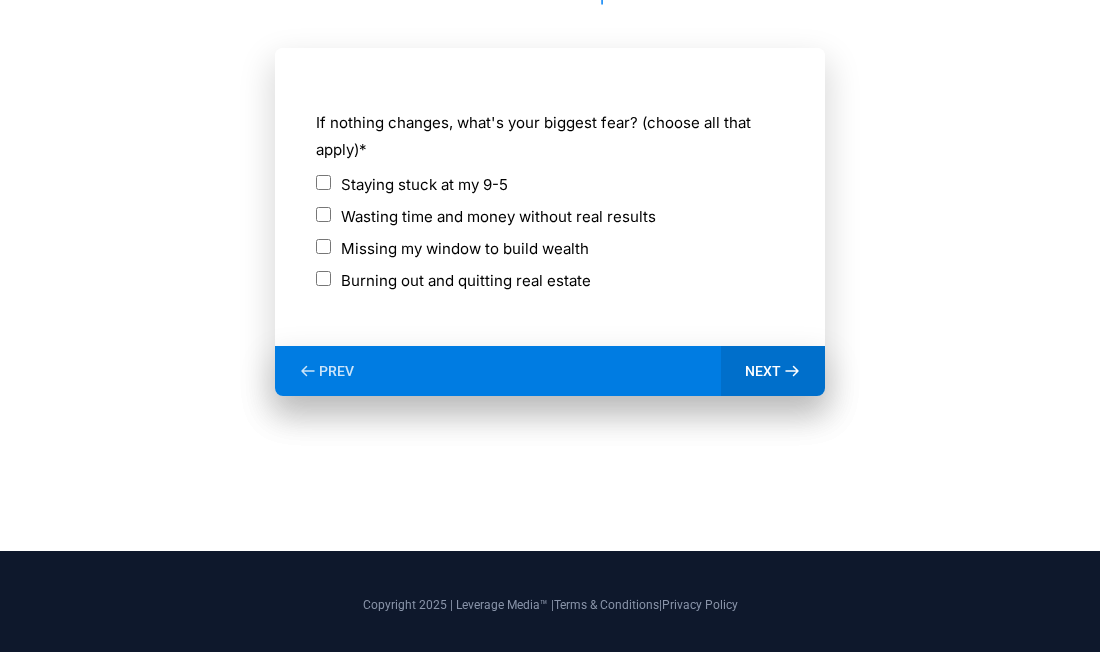 click 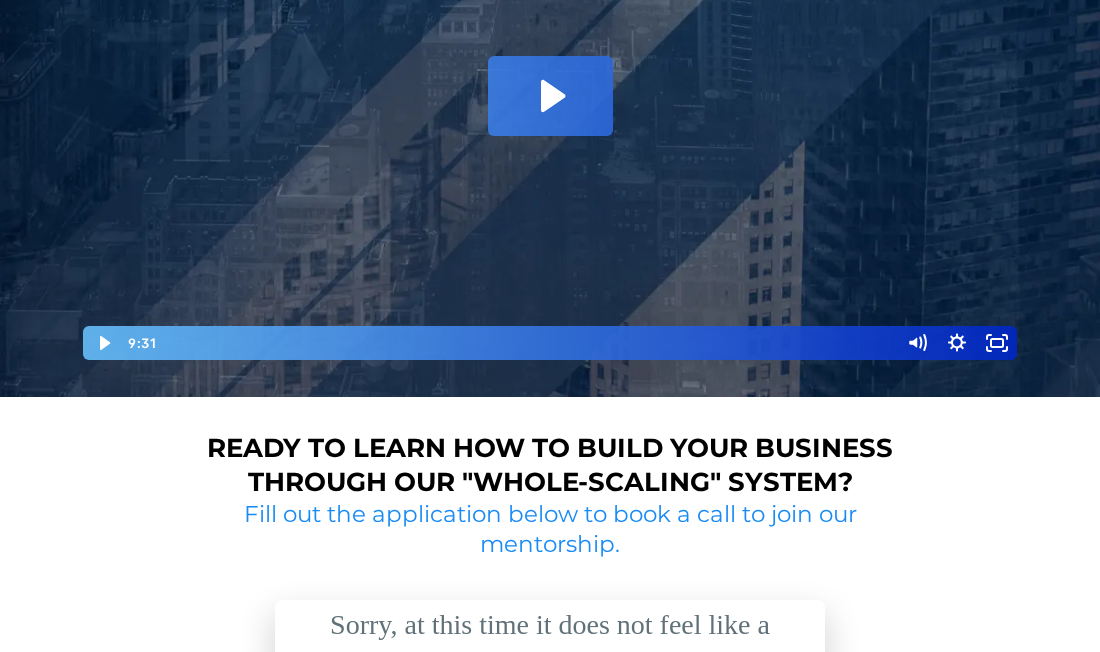 scroll, scrollTop: 496, scrollLeft: 0, axis: vertical 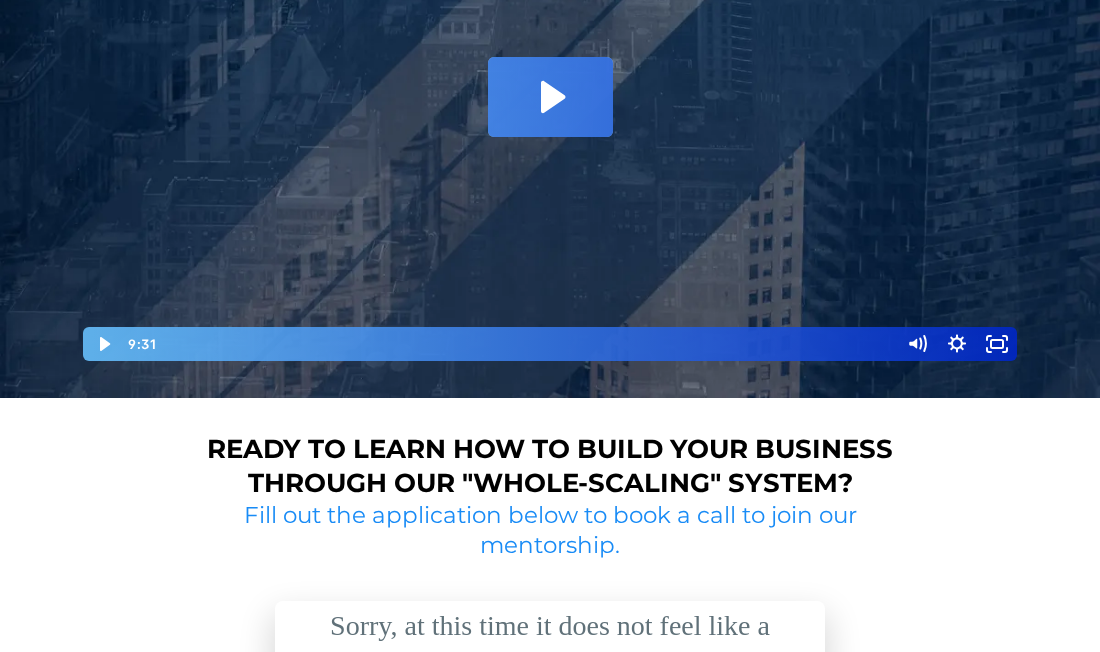 click 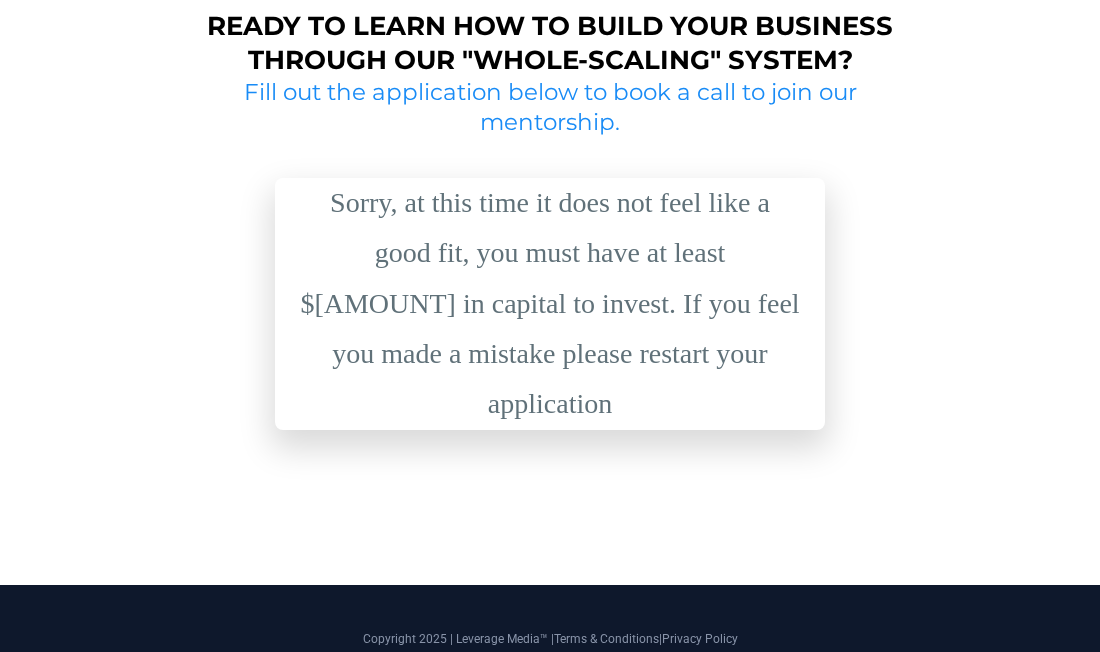 scroll, scrollTop: 929, scrollLeft: 0, axis: vertical 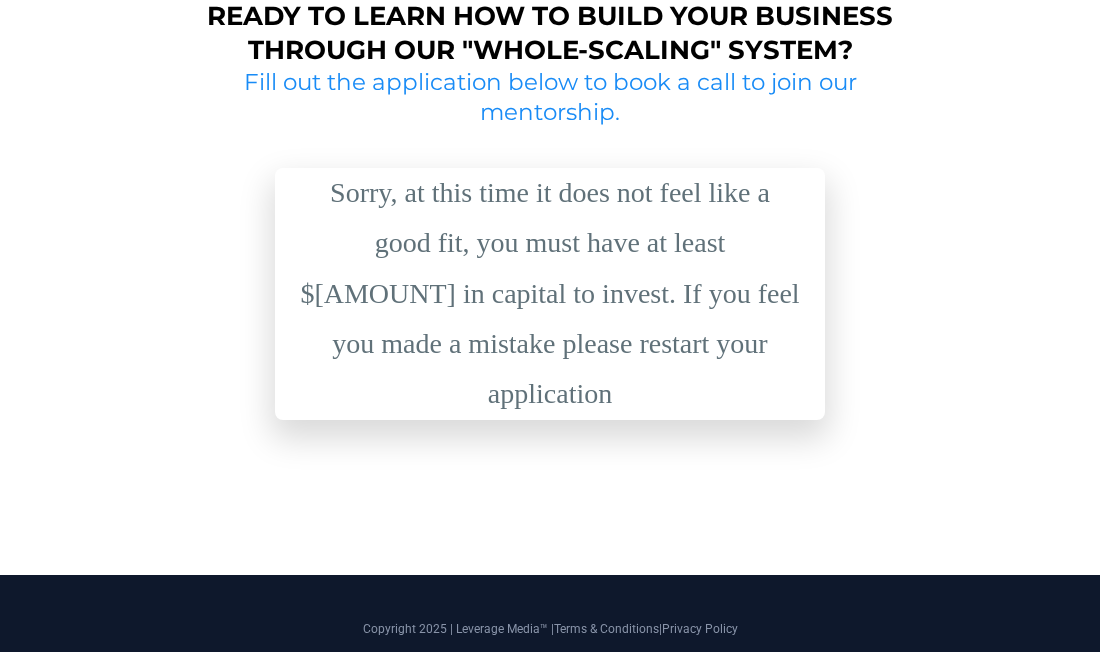 click on "Sorry, at this time it does not feel like a good fit,  you must have at least $[AMOUNT] in capital to invest. If you feel you made a mistake please restart your application" at bounding box center (550, 294) 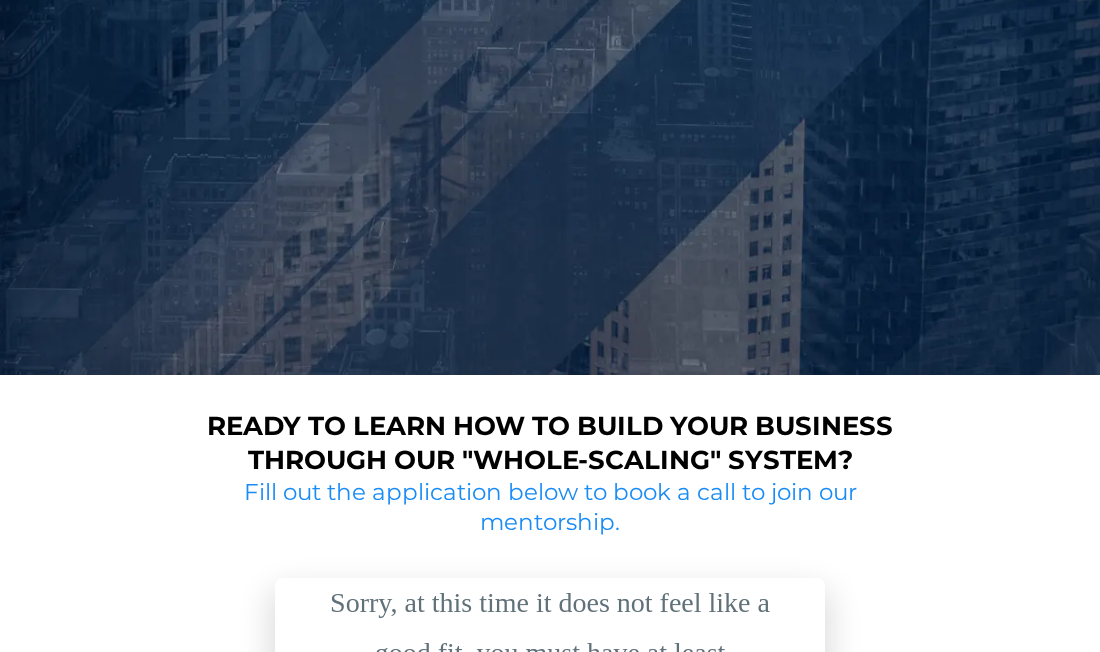 scroll, scrollTop: 929, scrollLeft: 0, axis: vertical 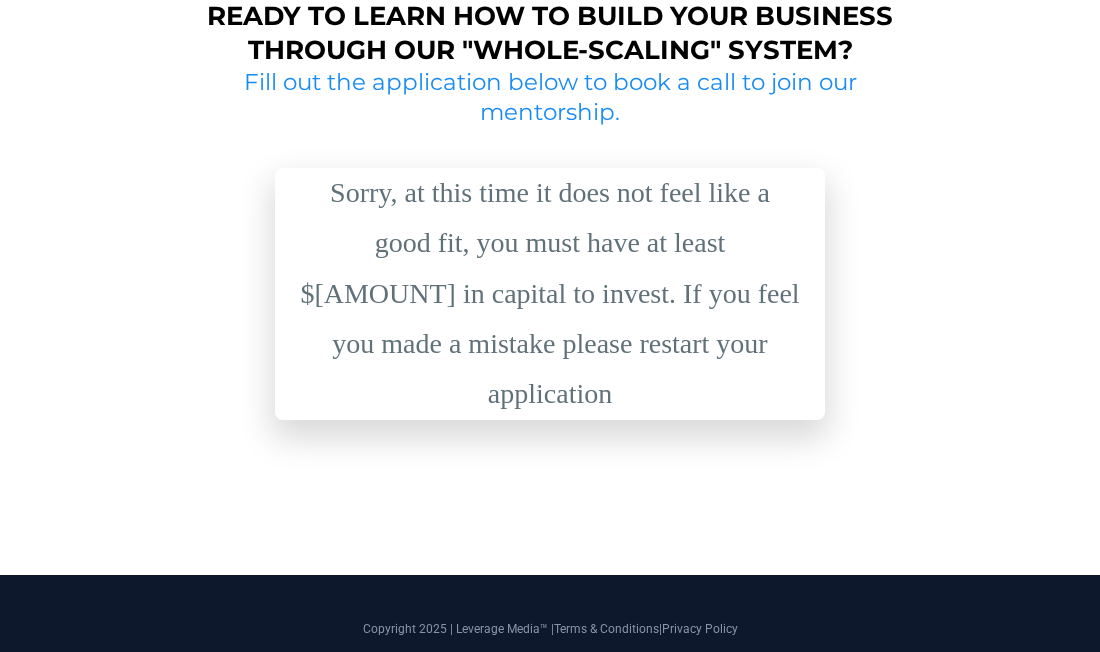 click on "Sorry, at this time it does not feel like a good fit,  you must have at least $[AMOUNT] in capital to invest. If you feel you made a mistake please restart your application" at bounding box center (550, 294) 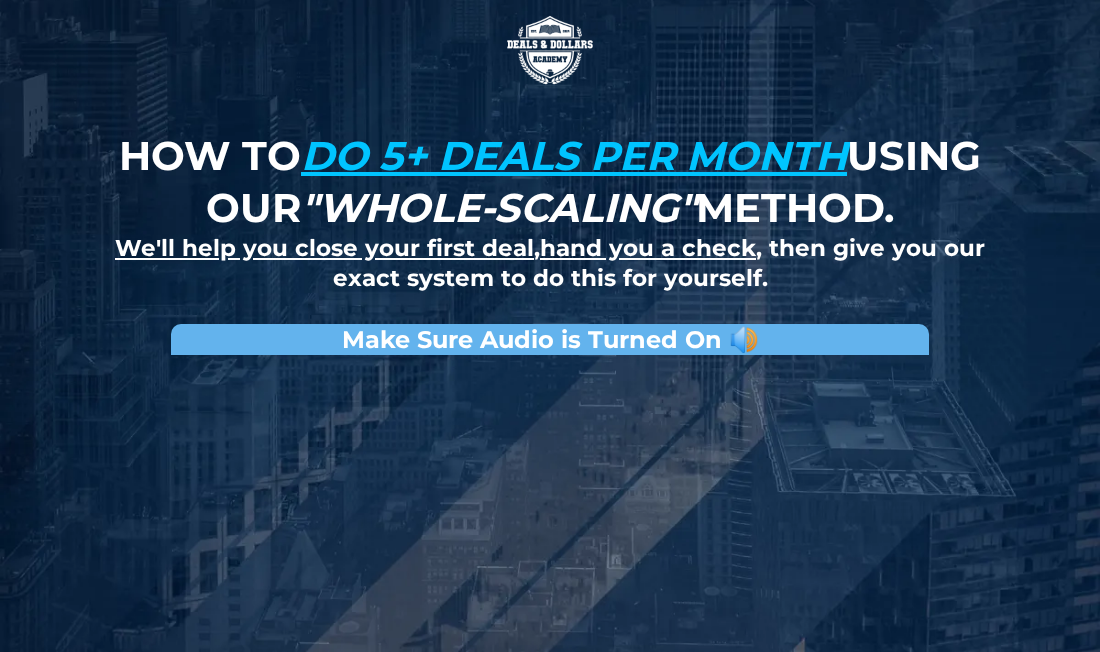 click on "Make Sure Audio is Turned On 🔊" at bounding box center [550, 339] 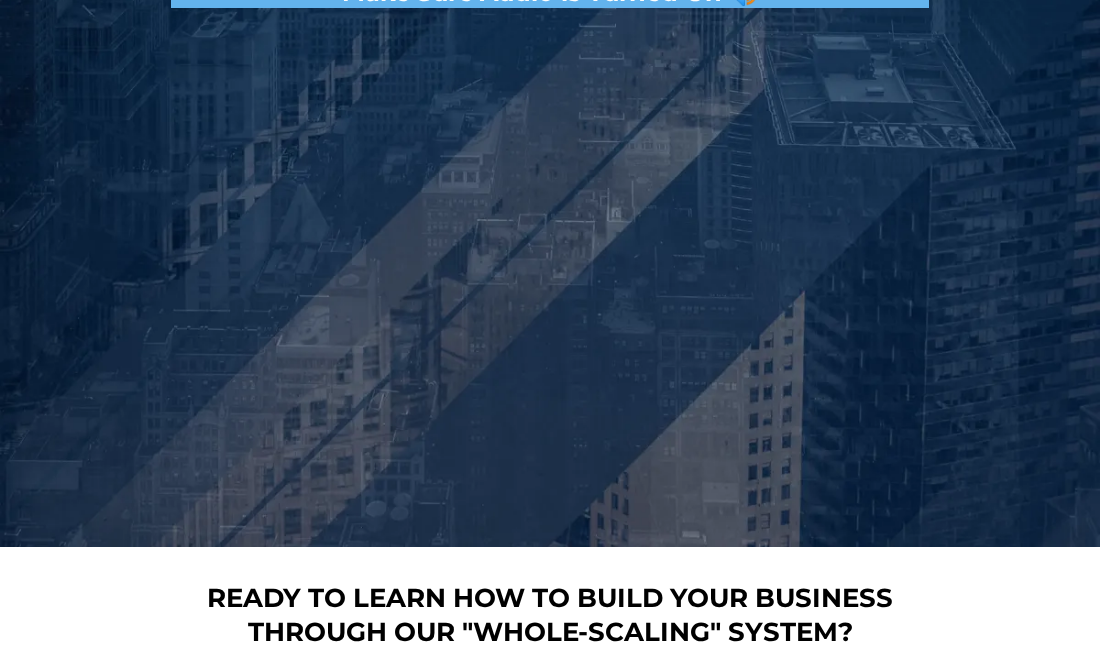 click at bounding box center (550, 265) 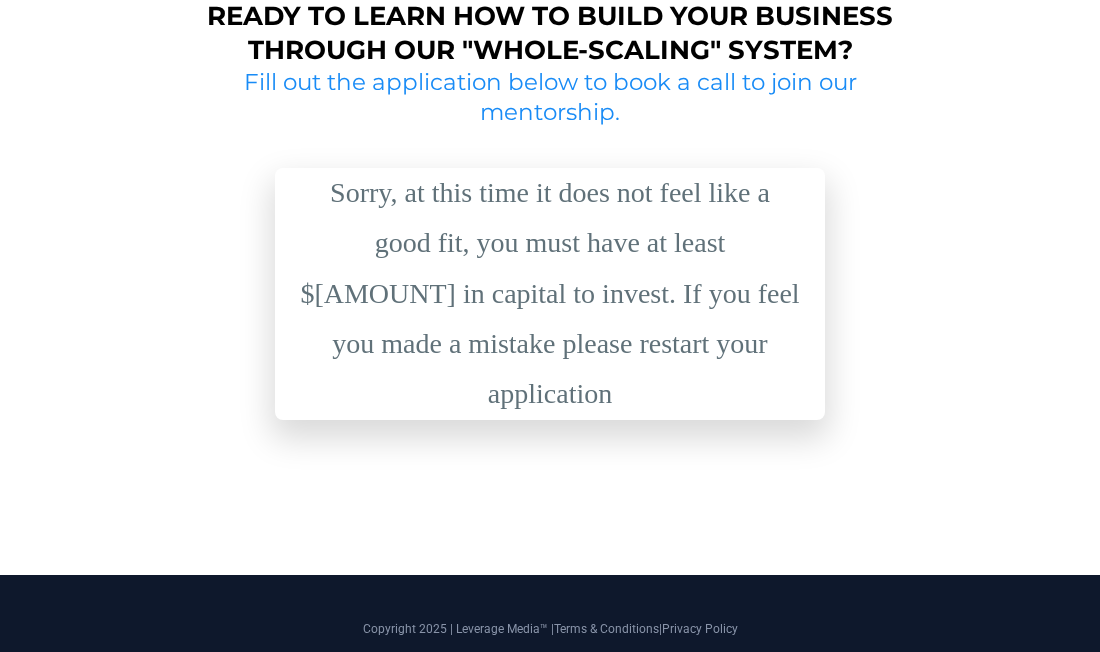 scroll, scrollTop: 0, scrollLeft: 0, axis: both 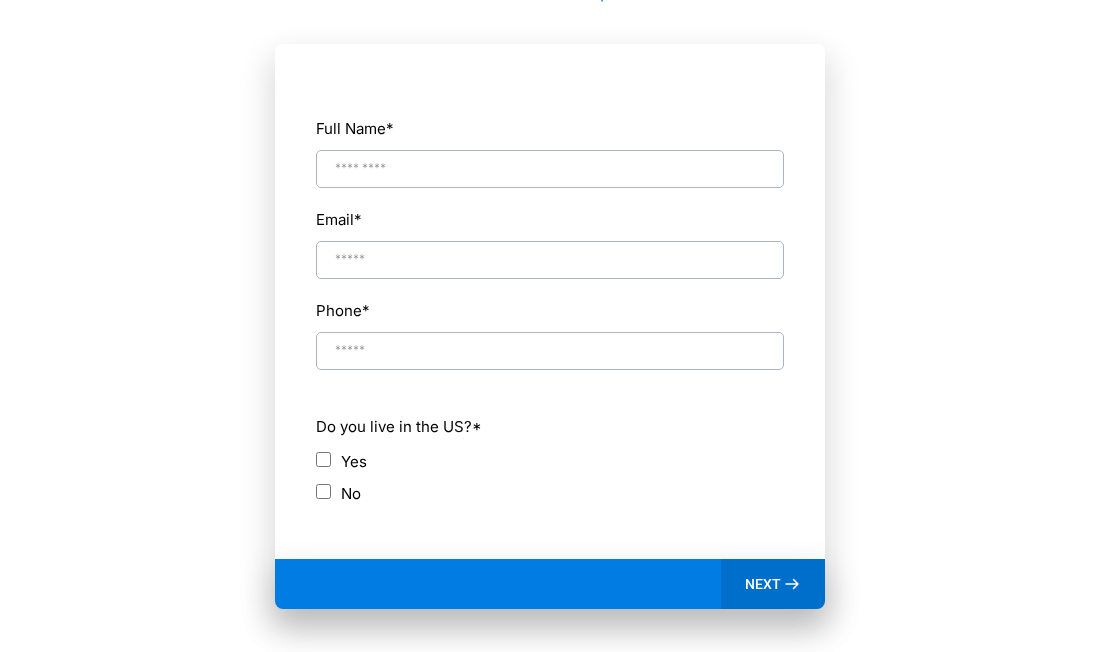 type on "**********" 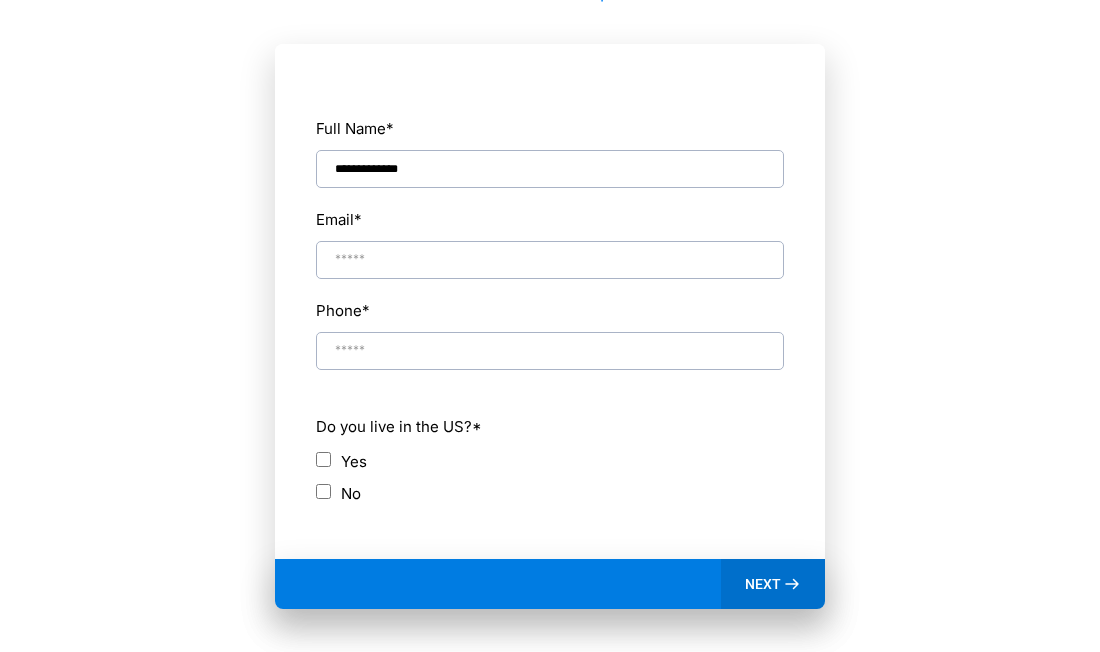 click at bounding box center (550, 260) 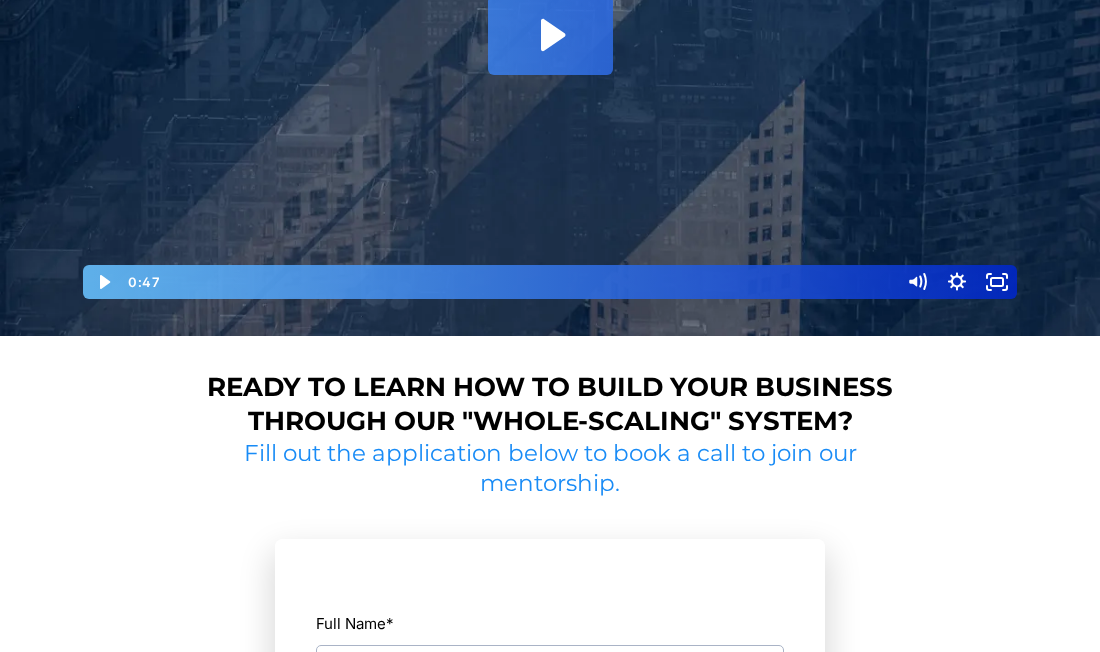 scroll, scrollTop: 1052, scrollLeft: 0, axis: vertical 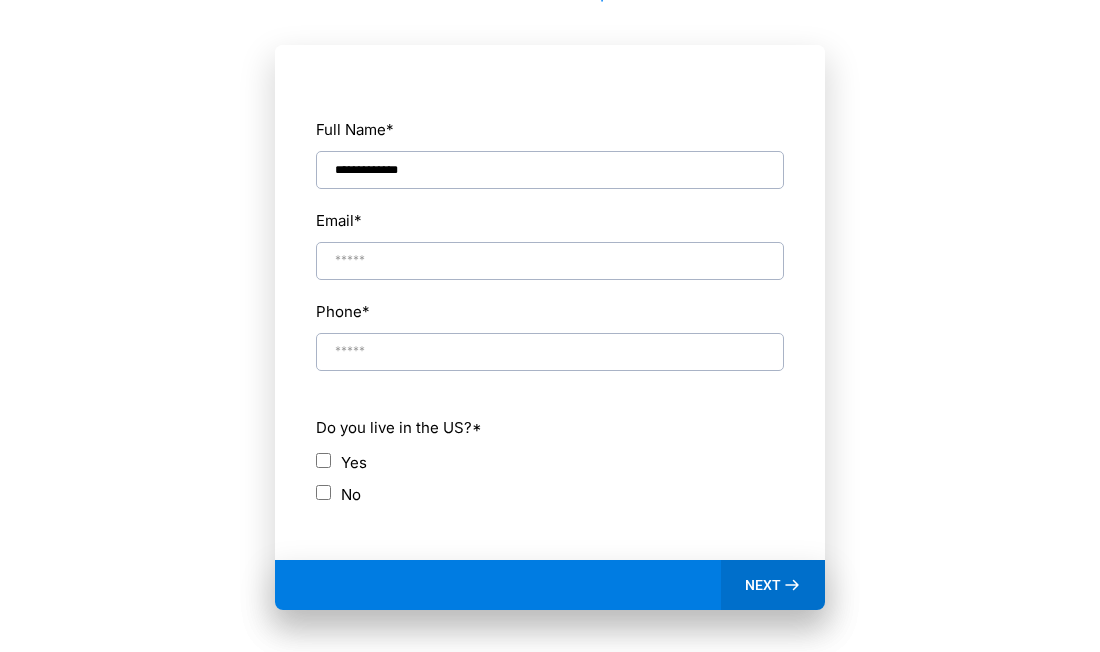 click on "**********" at bounding box center (550, 313) 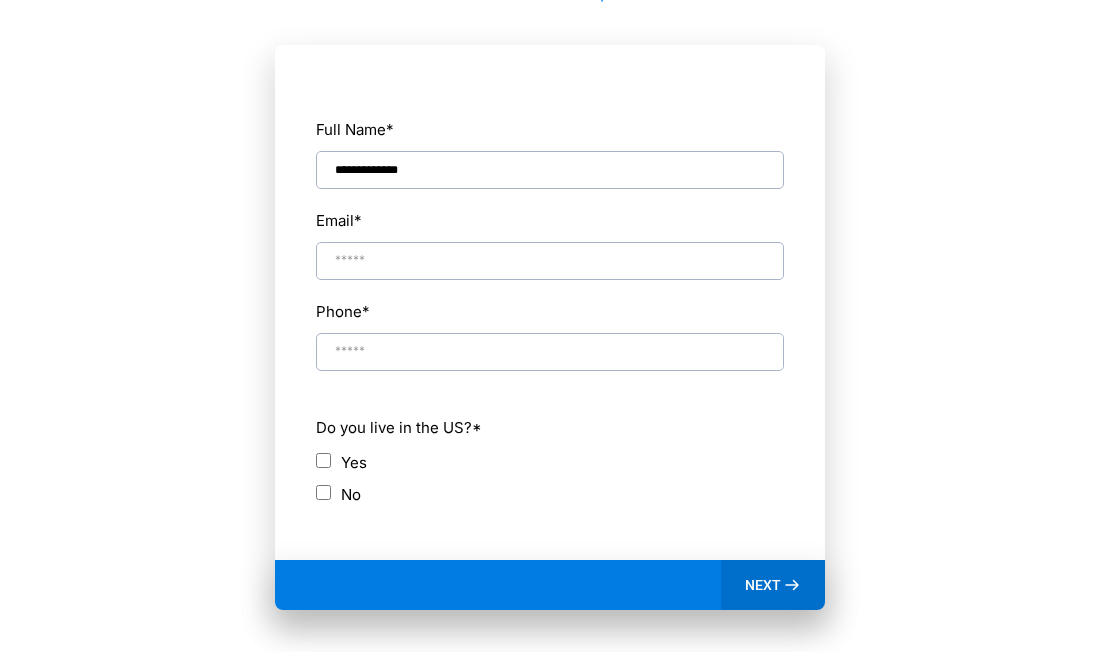type on "**********" 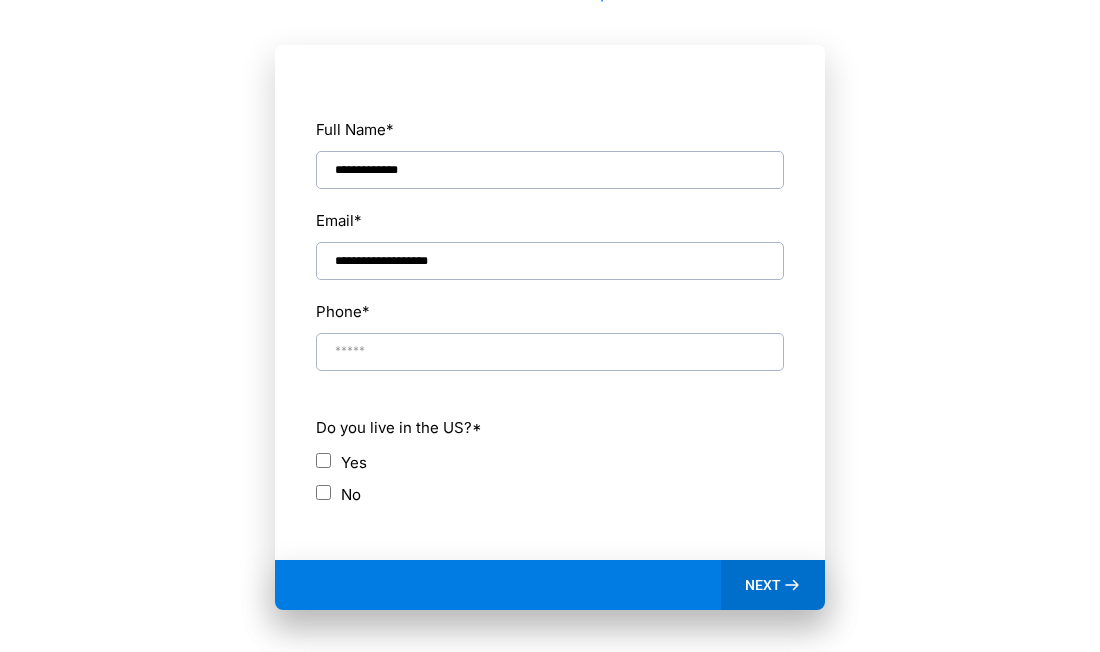 click at bounding box center [550, 352] 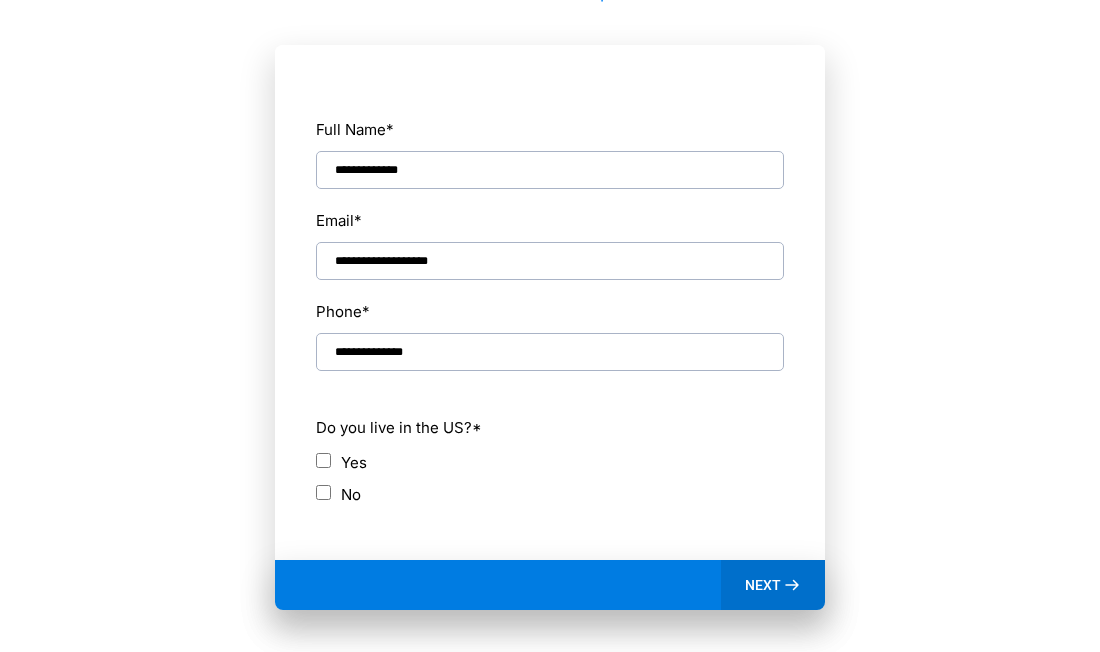 type on "**********" 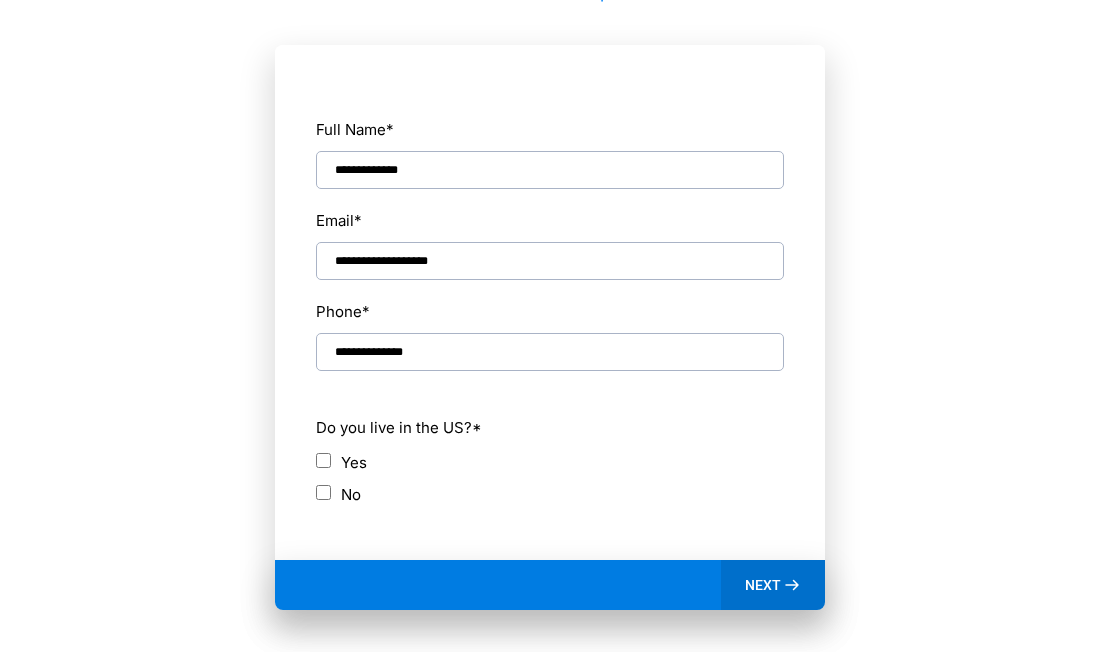 click on "NEXT" at bounding box center [773, 585] 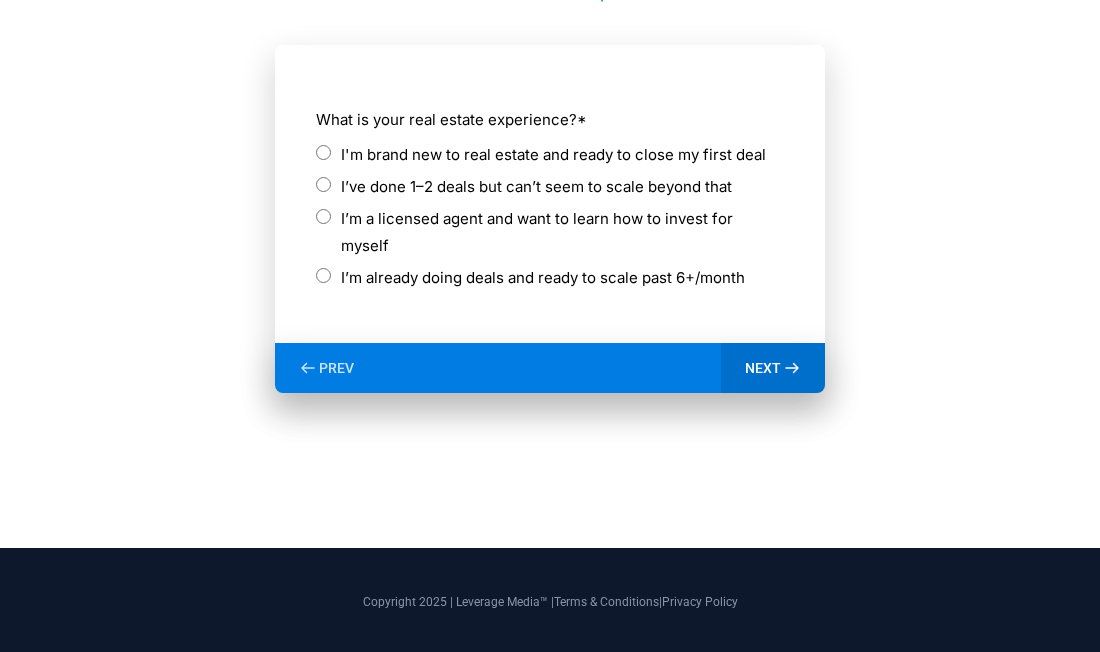 scroll, scrollTop: 1049, scrollLeft: 0, axis: vertical 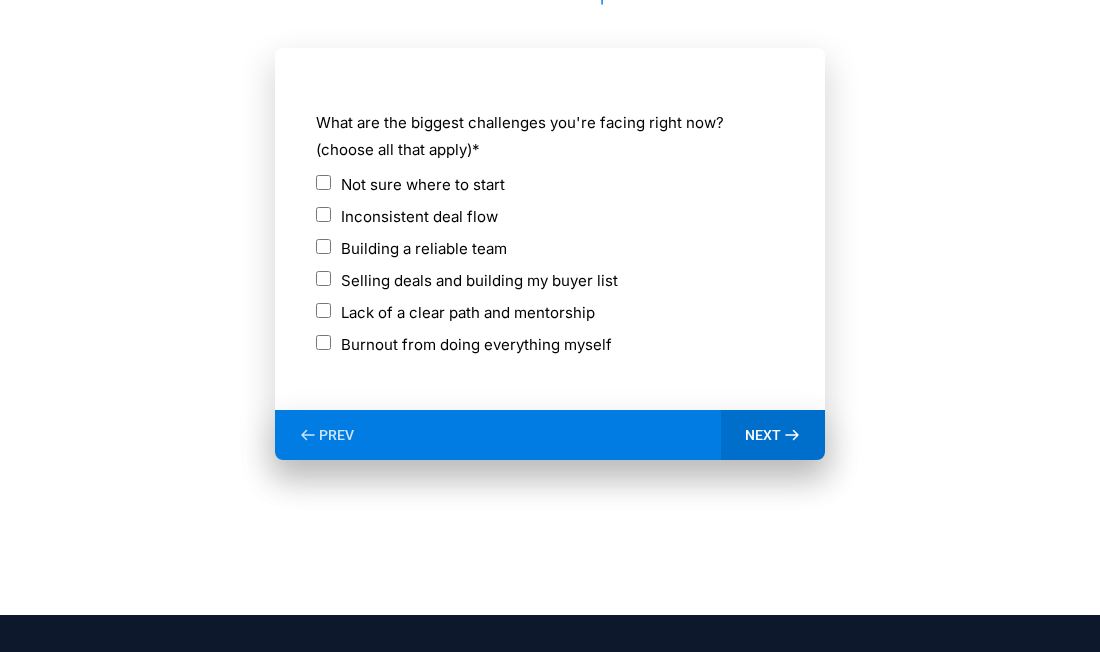 click on "NEXT" at bounding box center [763, 435] 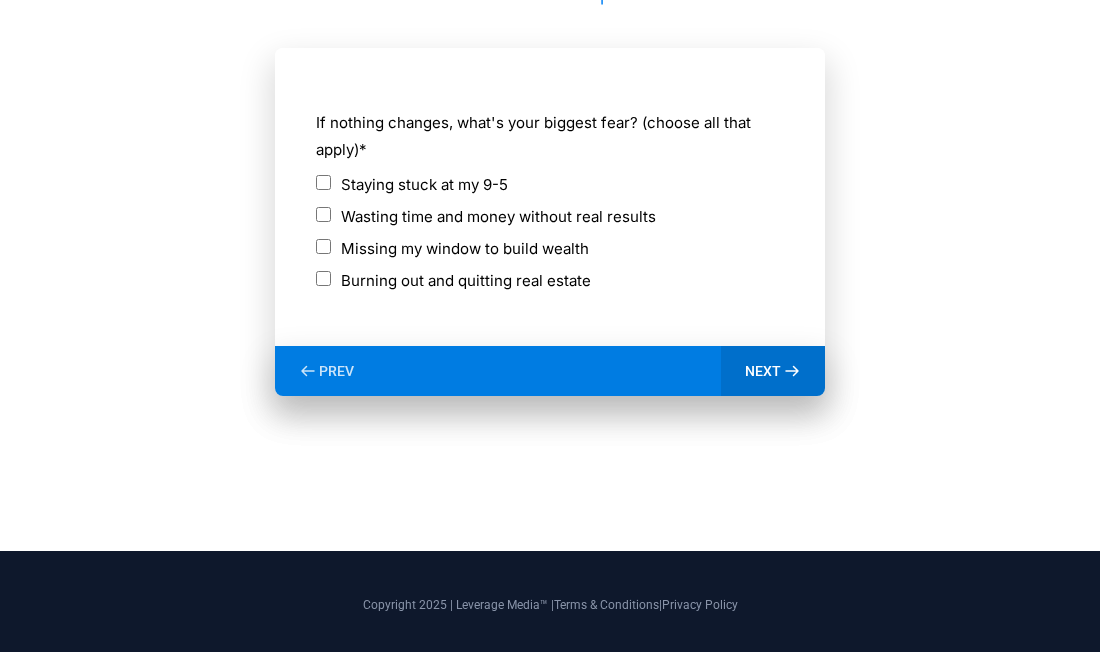 click on "NEXT" at bounding box center [763, 371] 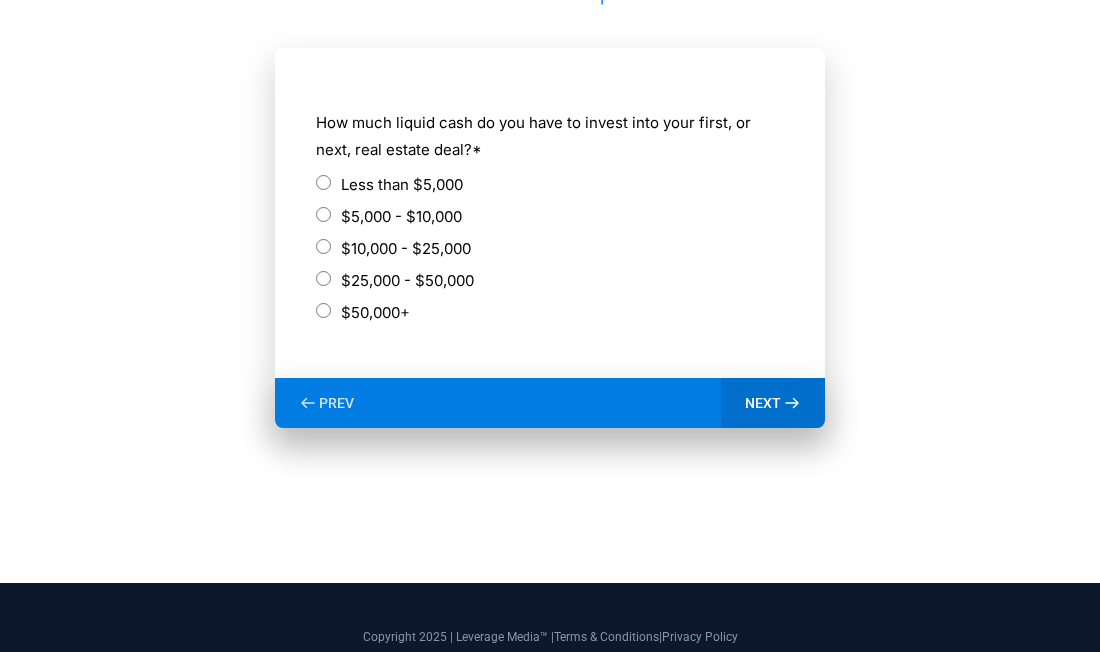 click on "NEXT" at bounding box center (773, 403) 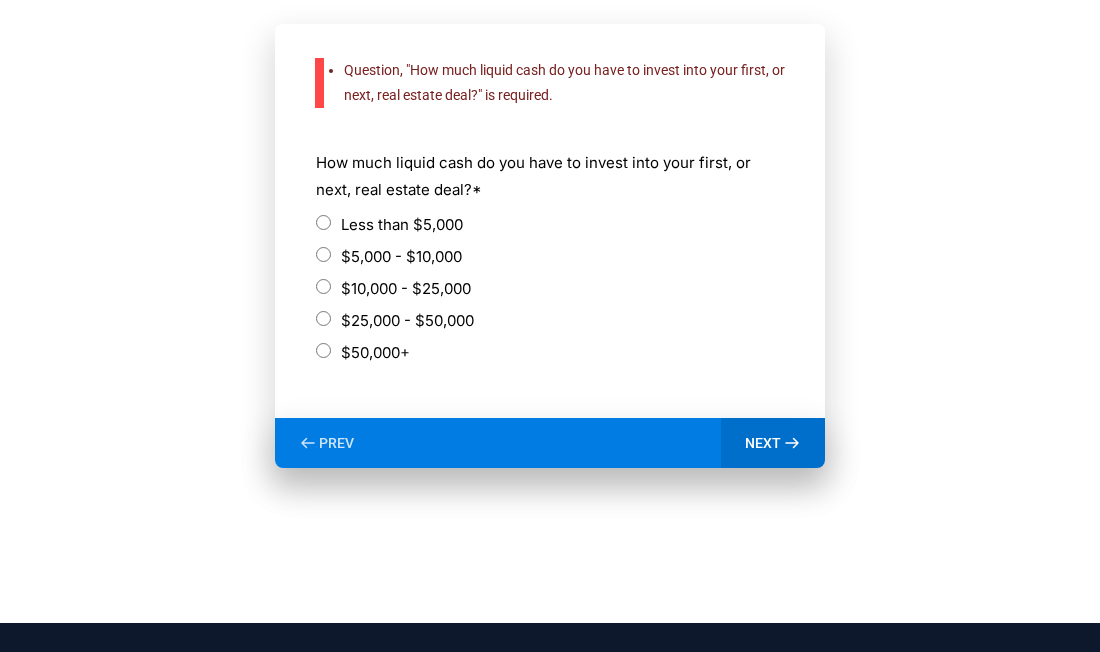 scroll, scrollTop: 1071, scrollLeft: 0, axis: vertical 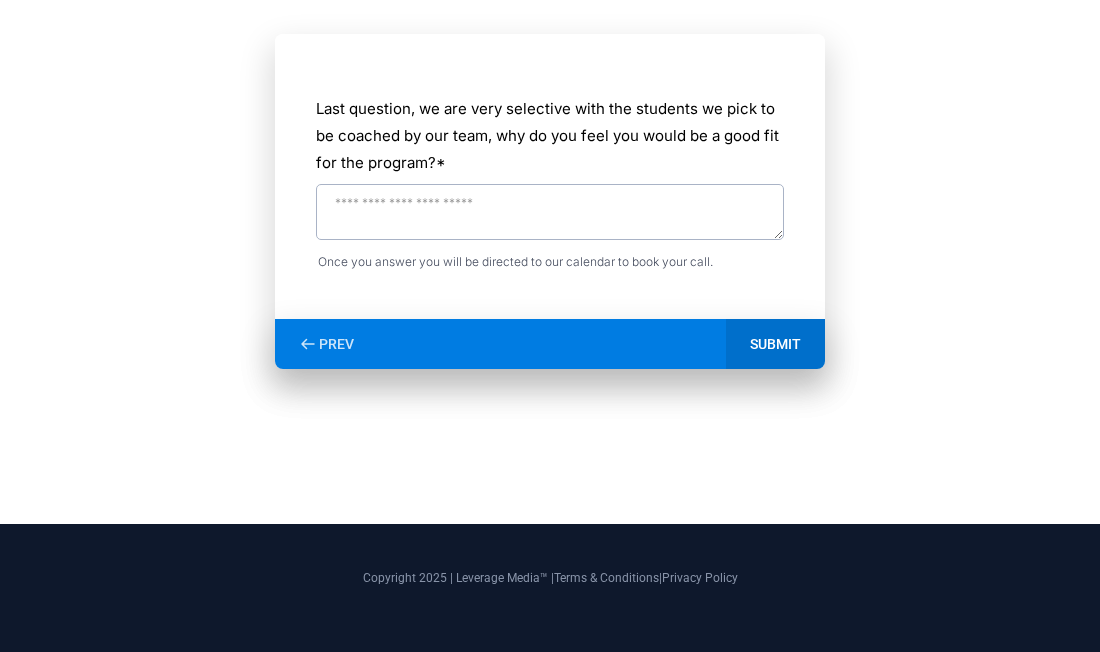 click at bounding box center (550, 212) 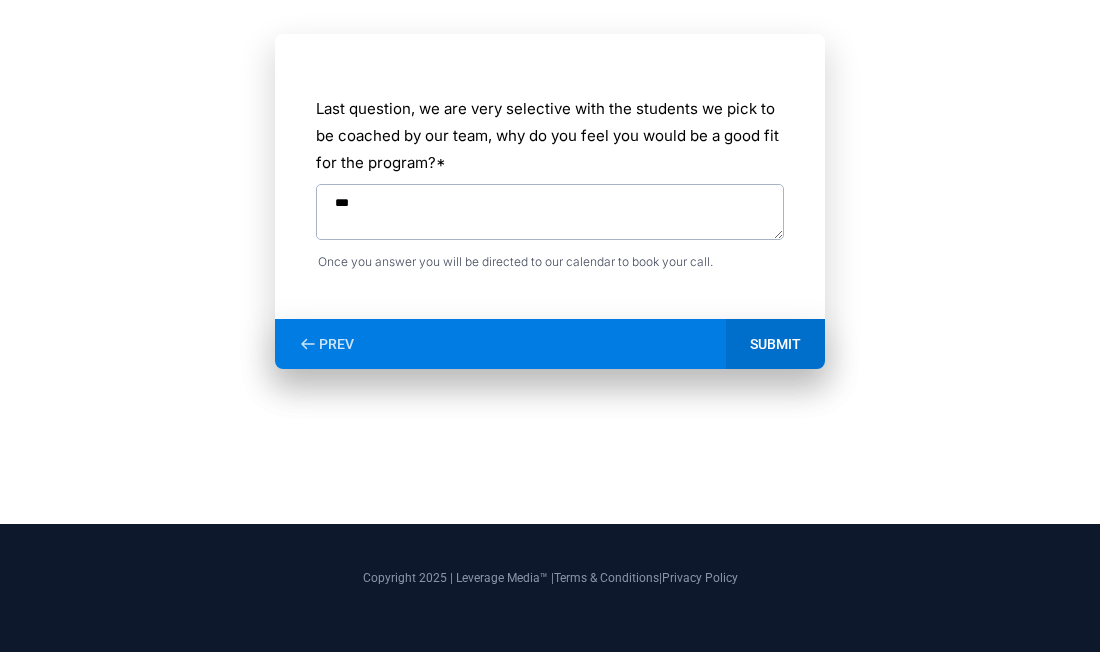 type on "***" 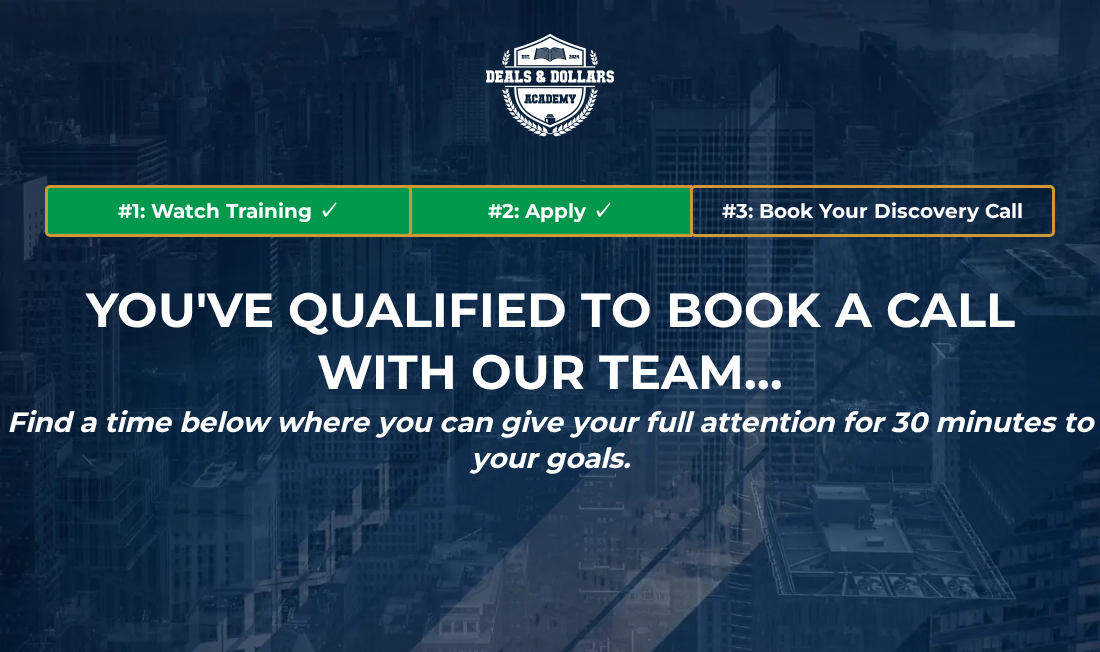 scroll, scrollTop: 0, scrollLeft: 0, axis: both 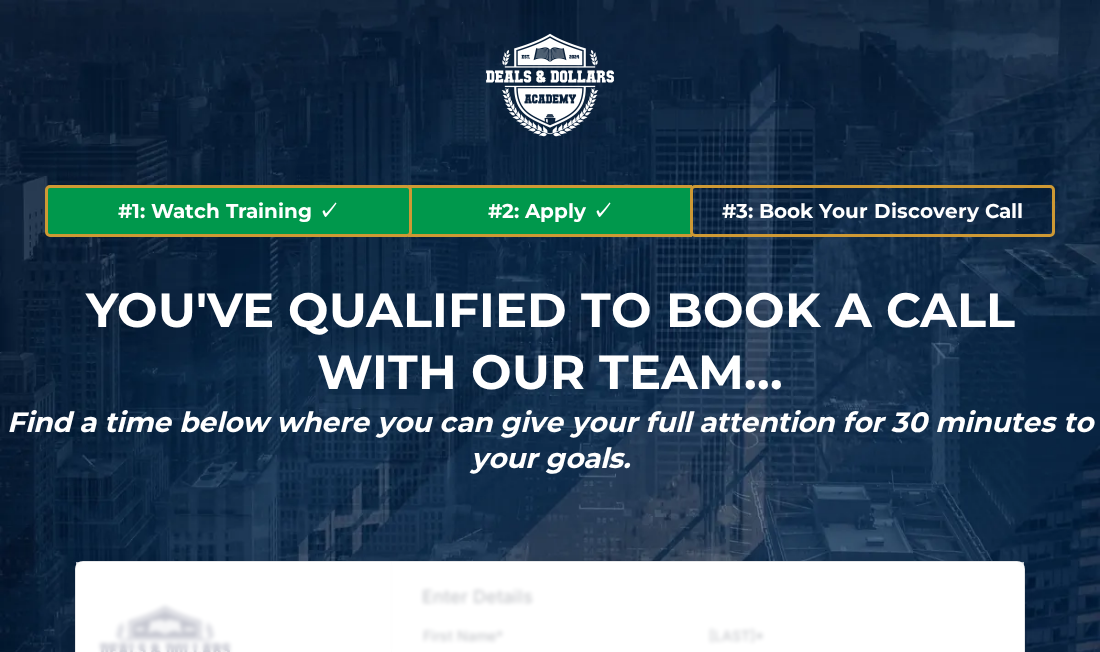 type on "******" 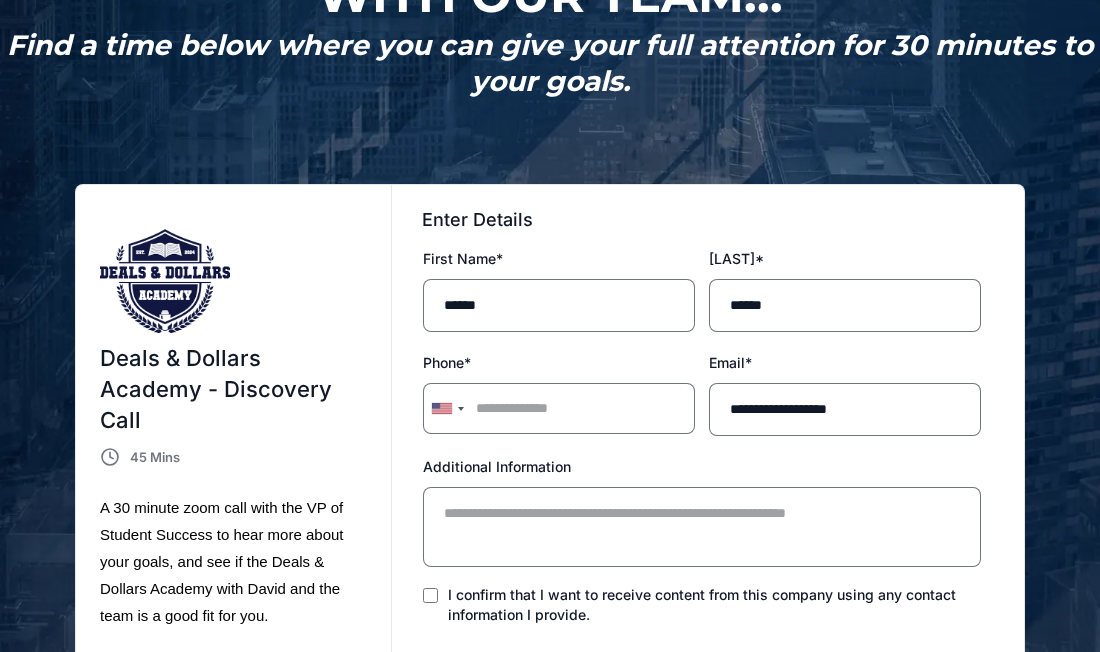 scroll, scrollTop: 0, scrollLeft: 0, axis: both 